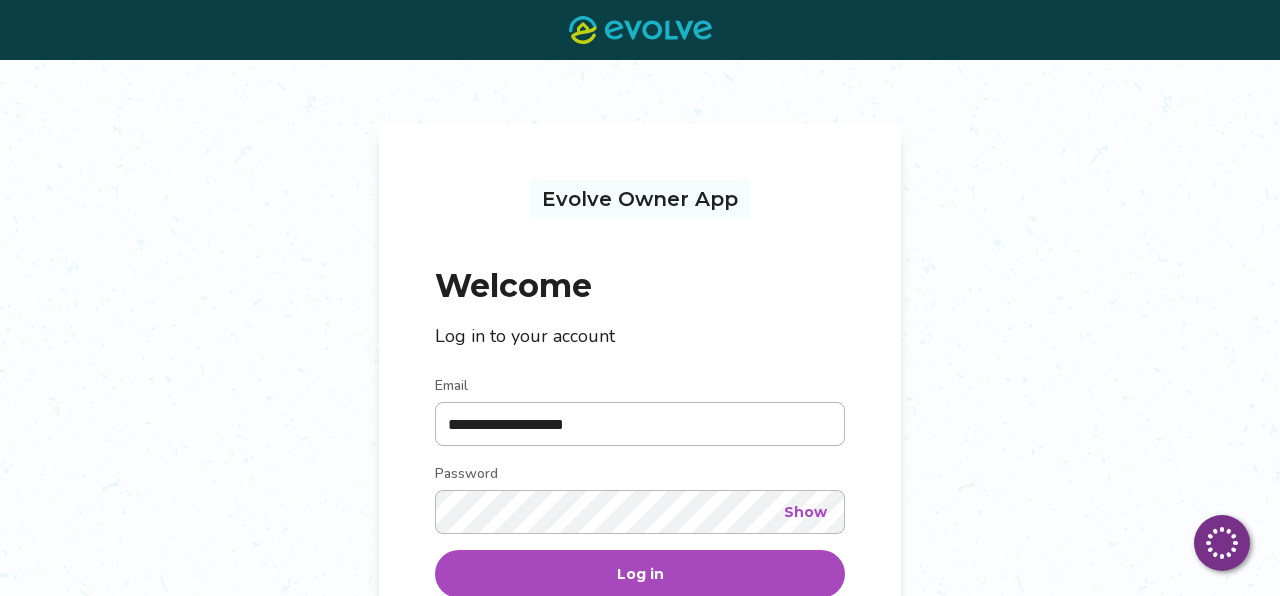 scroll, scrollTop: 0, scrollLeft: 0, axis: both 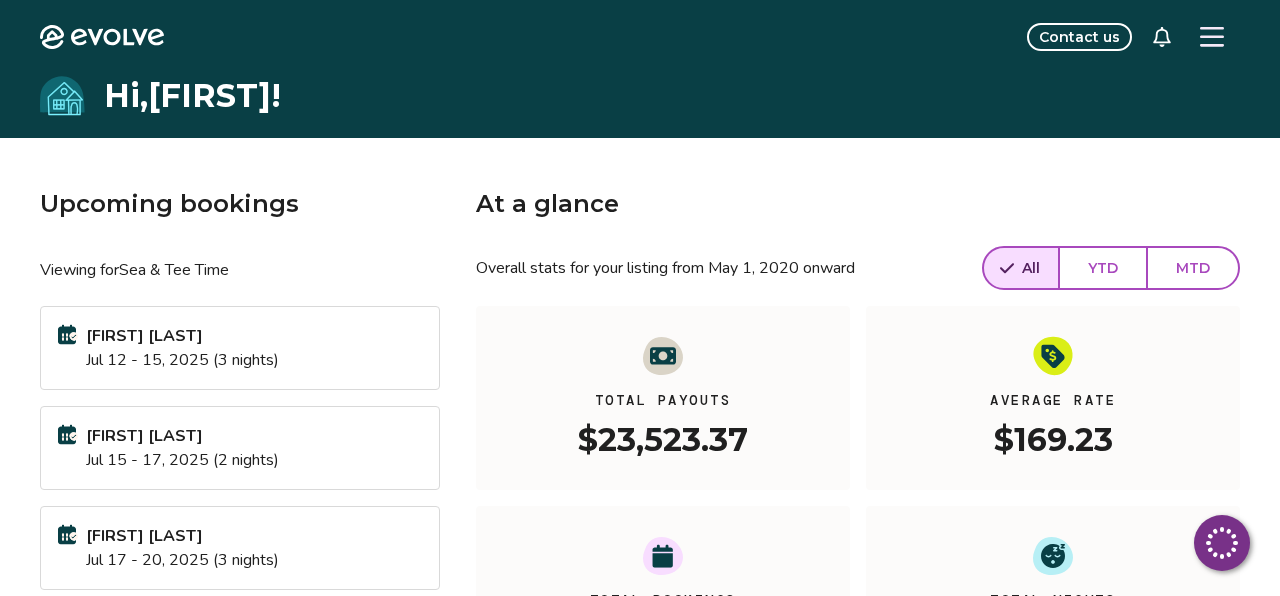 click on "Jul 12 - 15, 2025 (3 nights)" at bounding box center (182, 360) 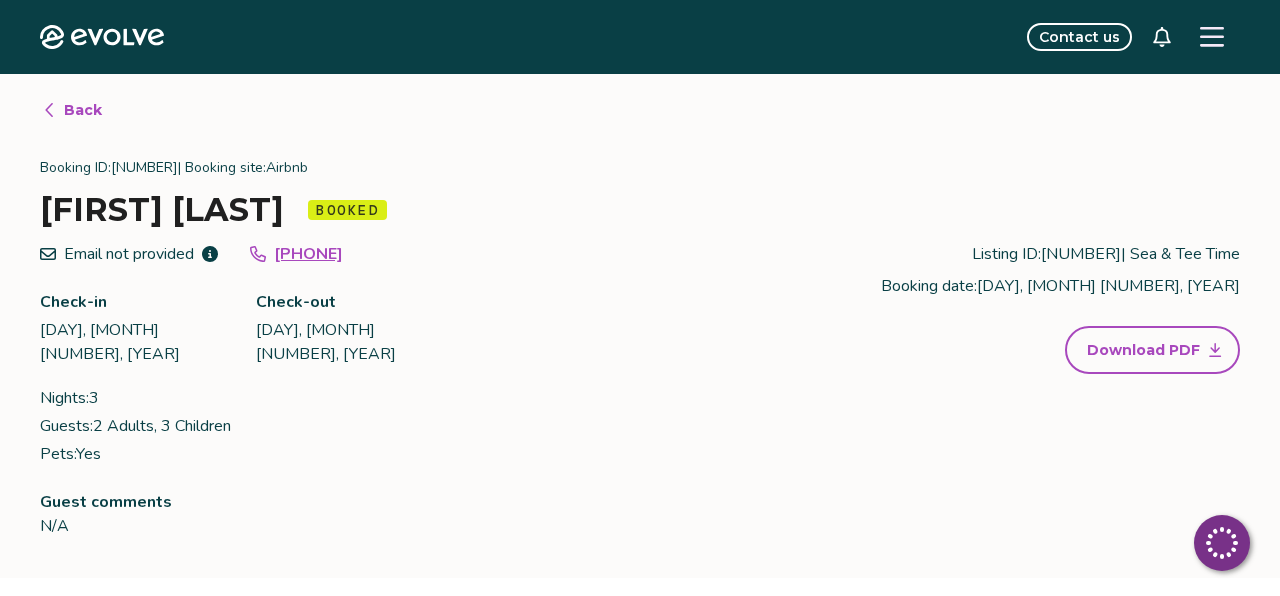 click on "Back" at bounding box center [83, 110] 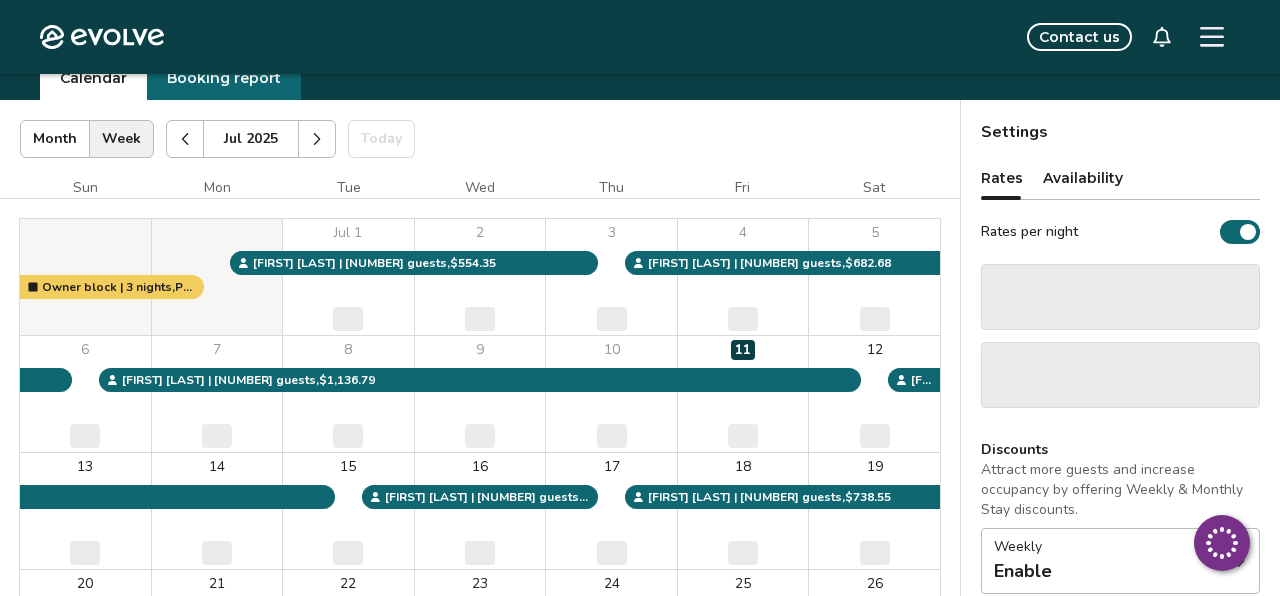 scroll, scrollTop: 94, scrollLeft: 0, axis: vertical 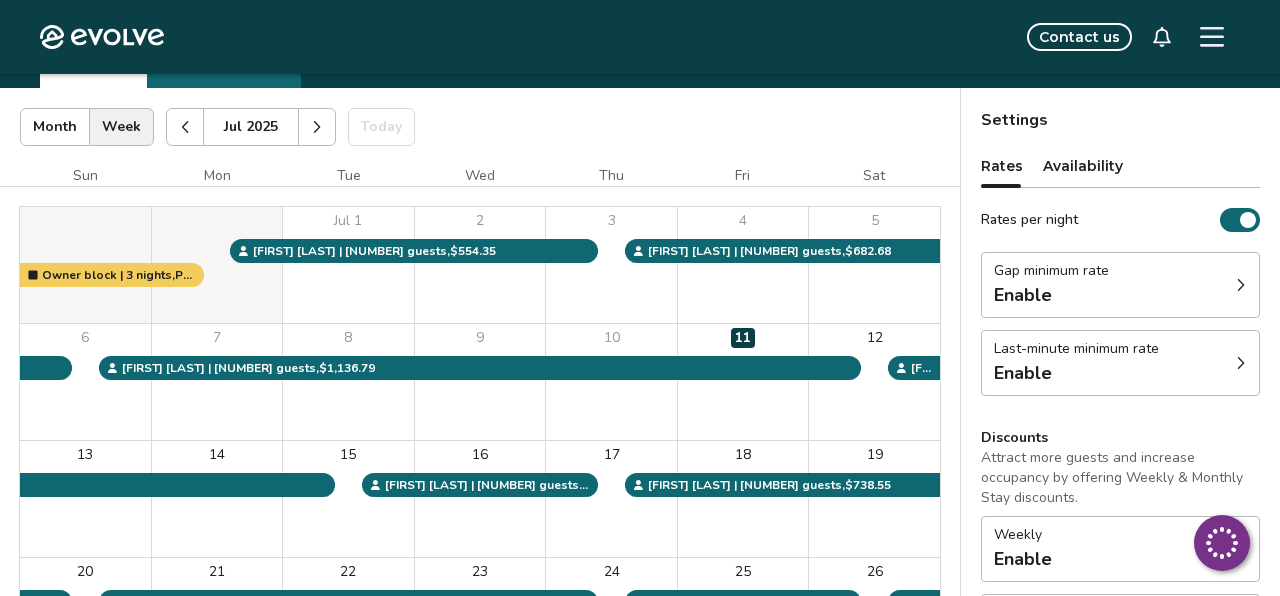 click on "7" at bounding box center [217, 382] 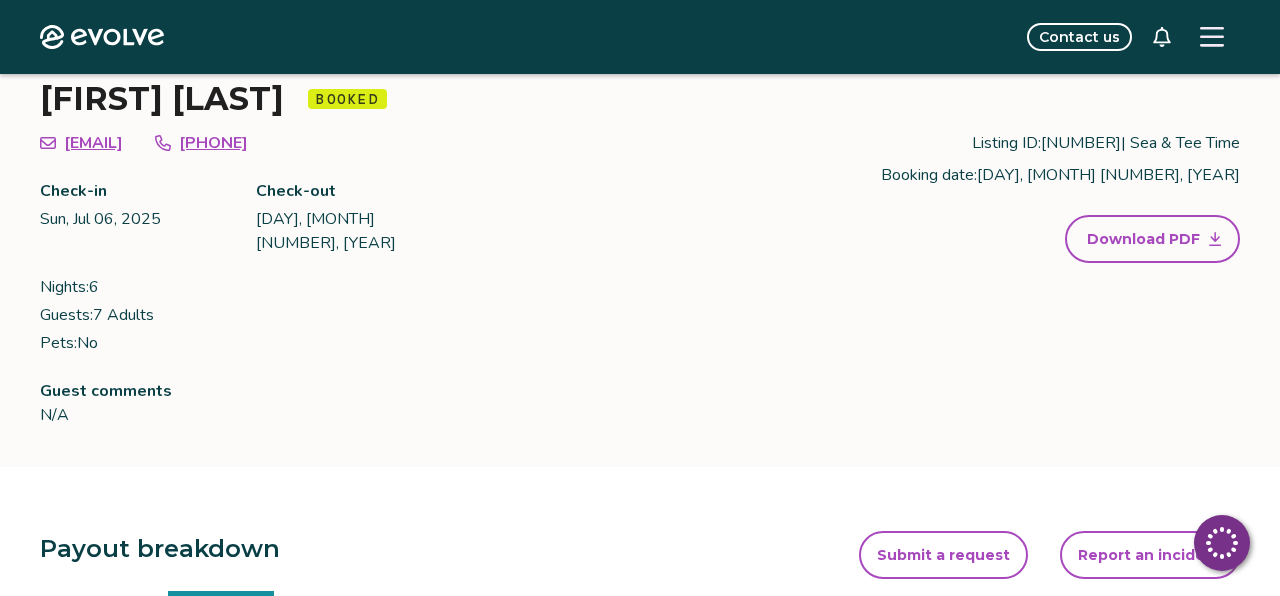 scroll, scrollTop: 103, scrollLeft: 0, axis: vertical 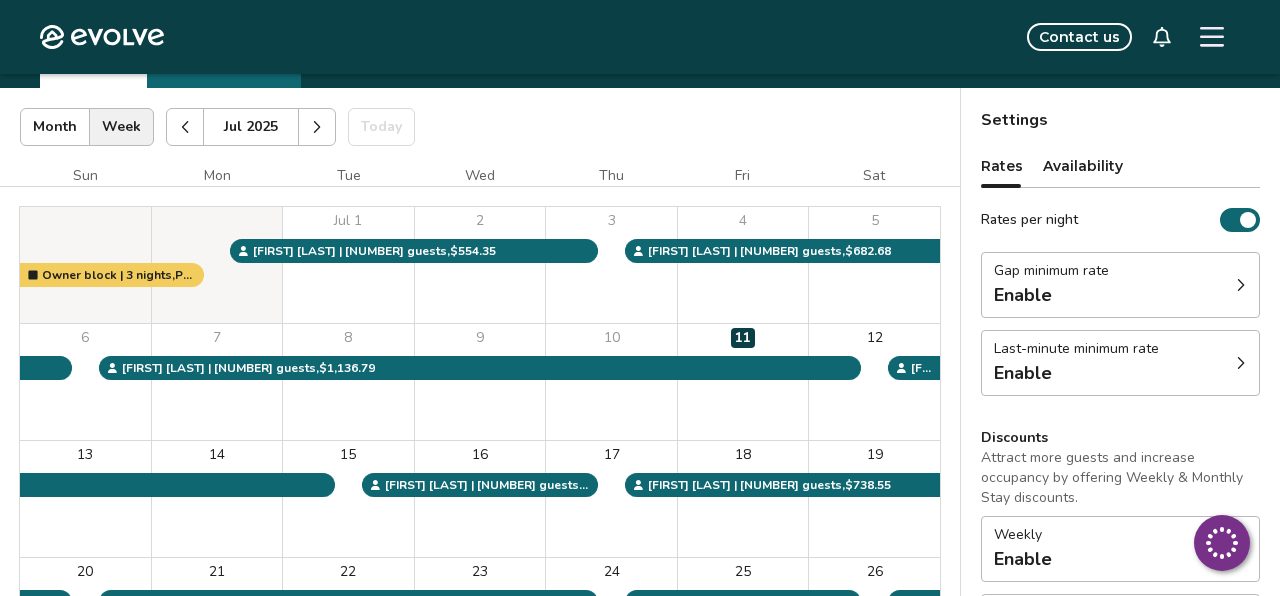 click on "12" at bounding box center [874, 382] 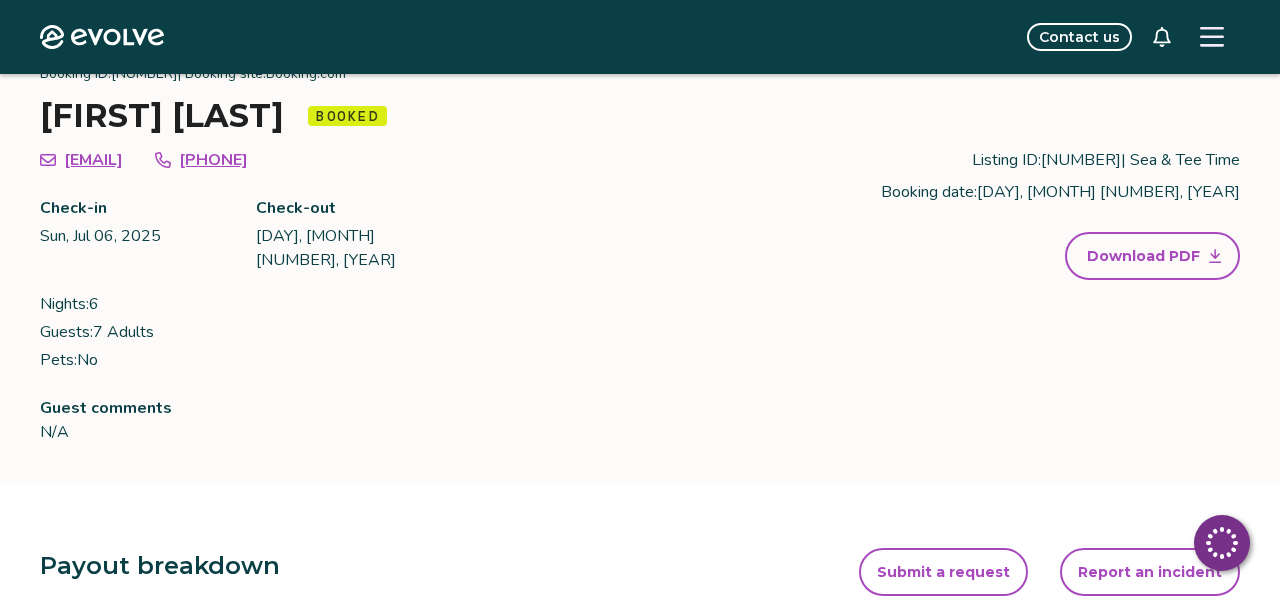 scroll, scrollTop: 0, scrollLeft: 0, axis: both 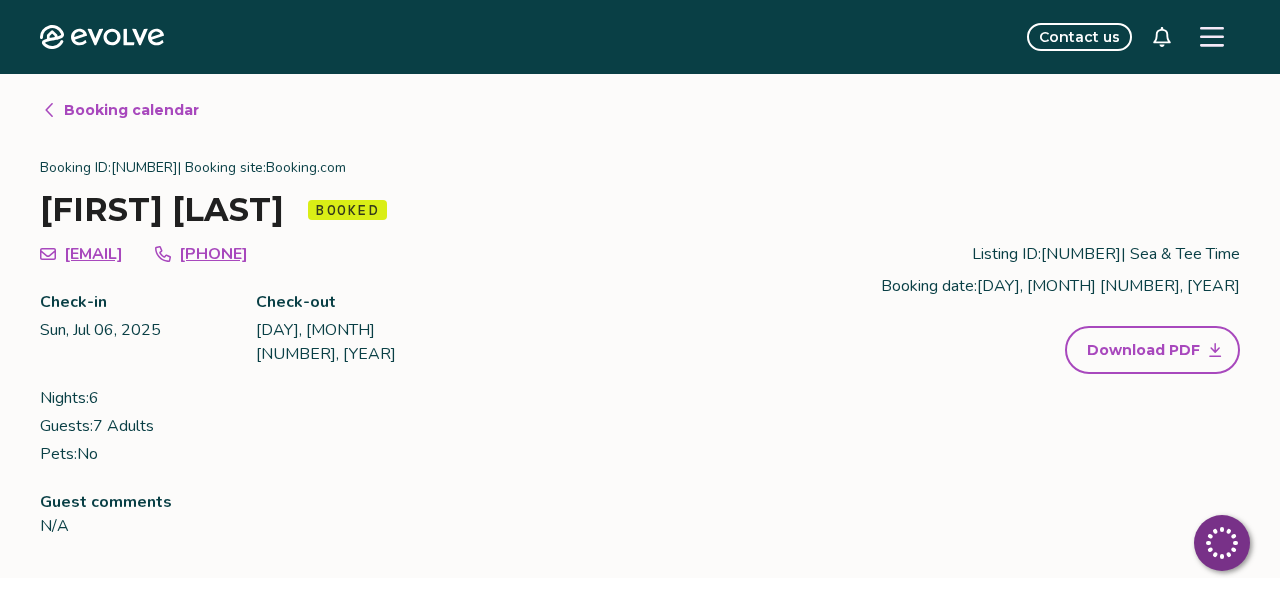 click on "Booking calendar" at bounding box center (120, 110) 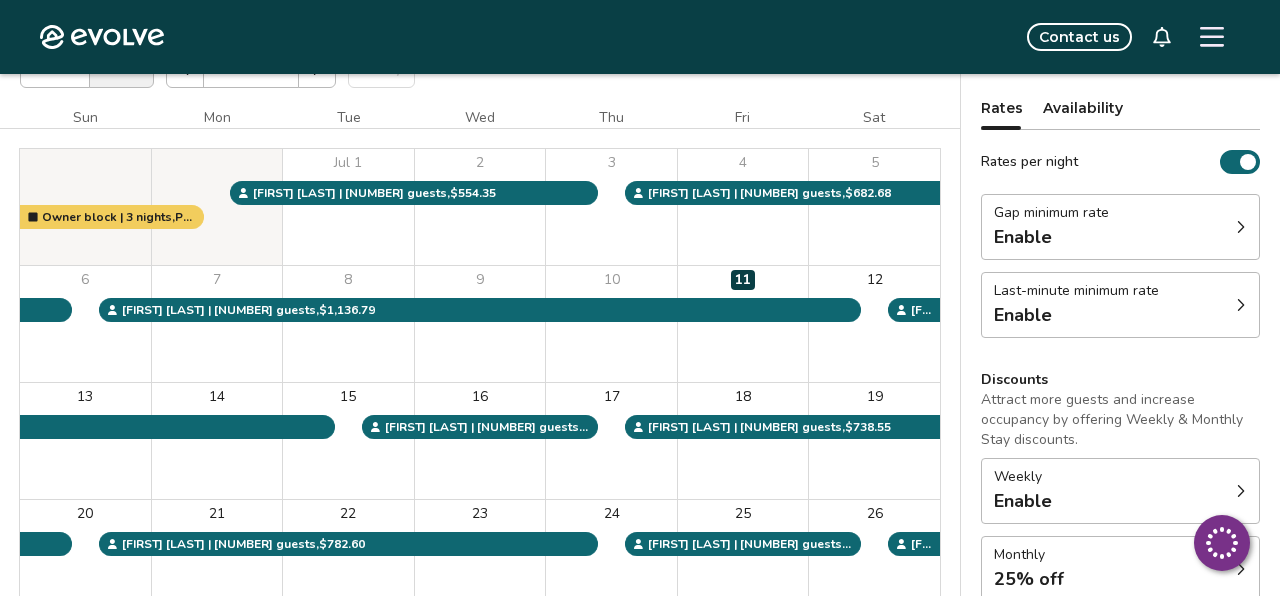 scroll, scrollTop: 161, scrollLeft: 0, axis: vertical 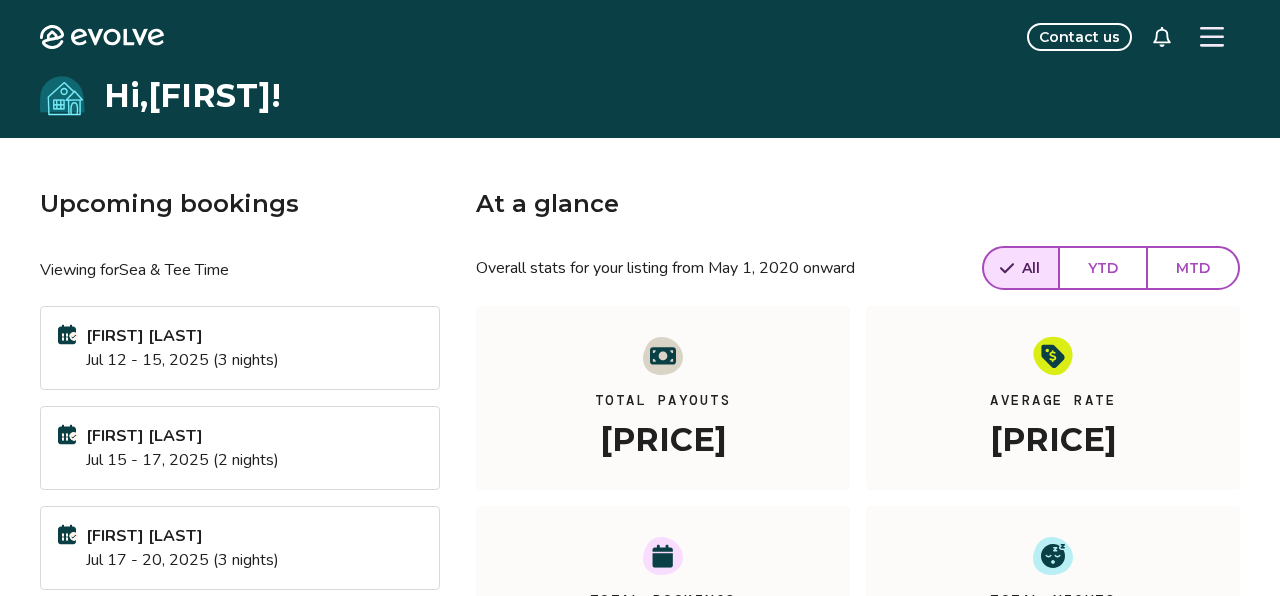 click on "Jul 12 - 15, 2025 (3 nights)" at bounding box center [182, 360] 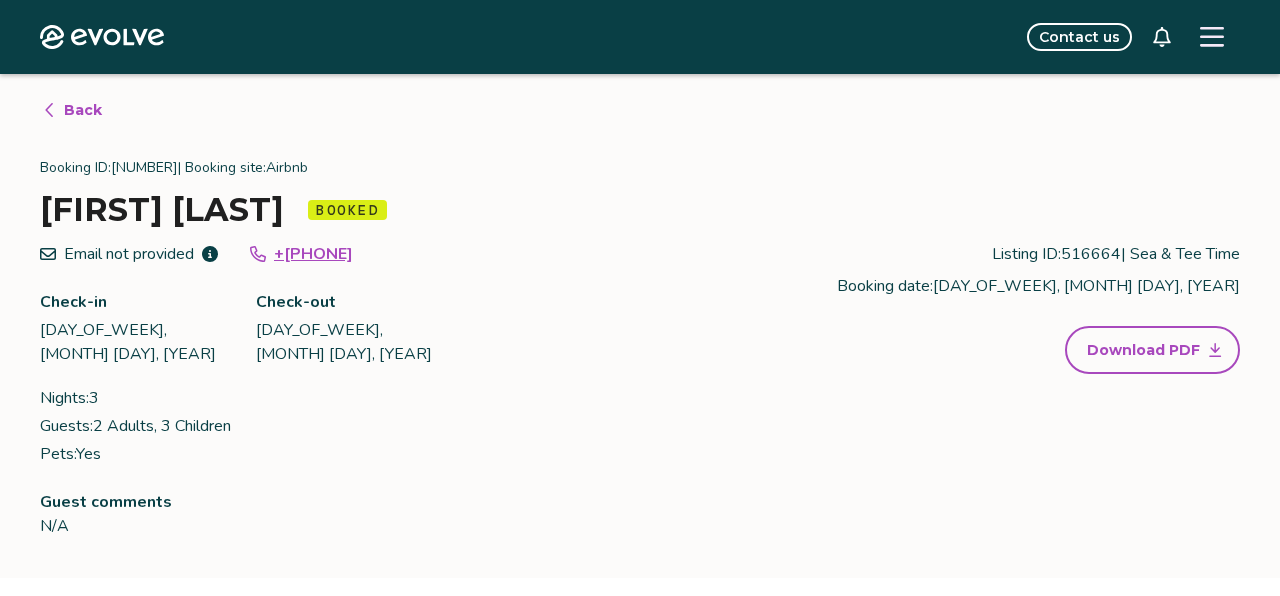 scroll, scrollTop: 0, scrollLeft: 0, axis: both 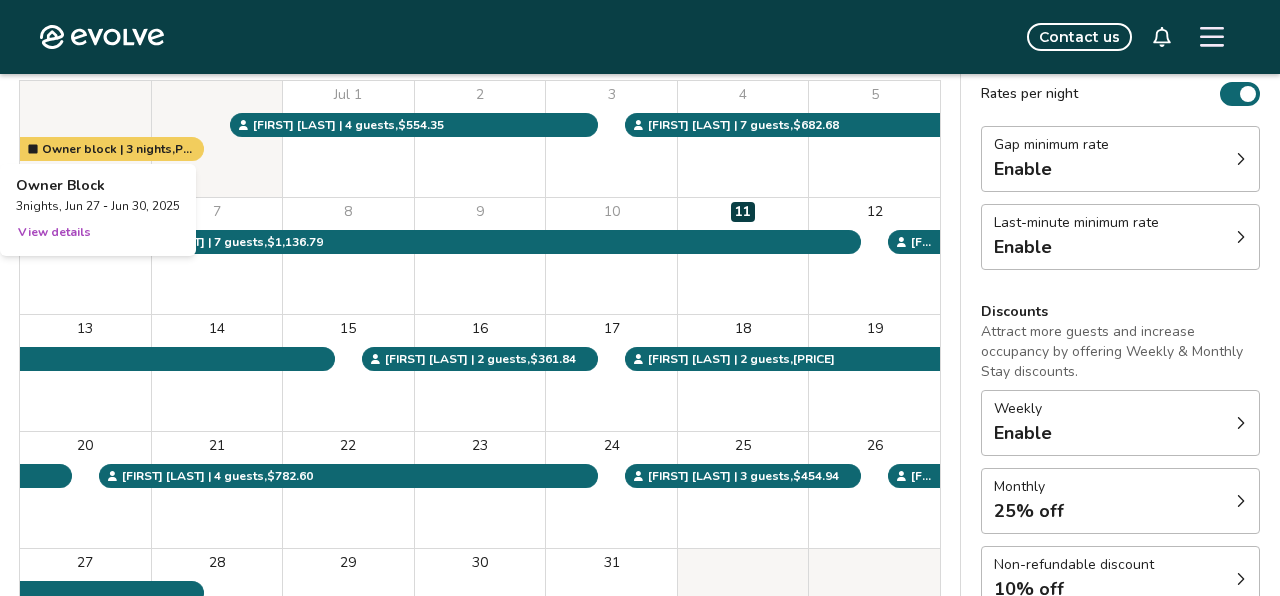 click on "15" at bounding box center (348, 373) 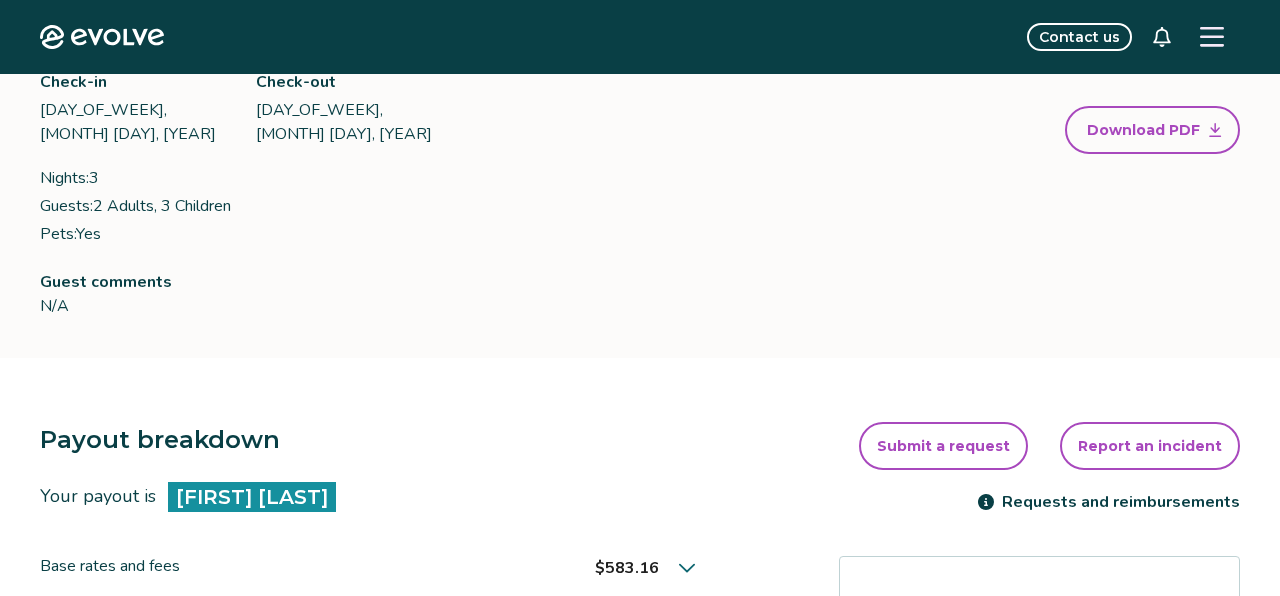 scroll, scrollTop: 0, scrollLeft: 0, axis: both 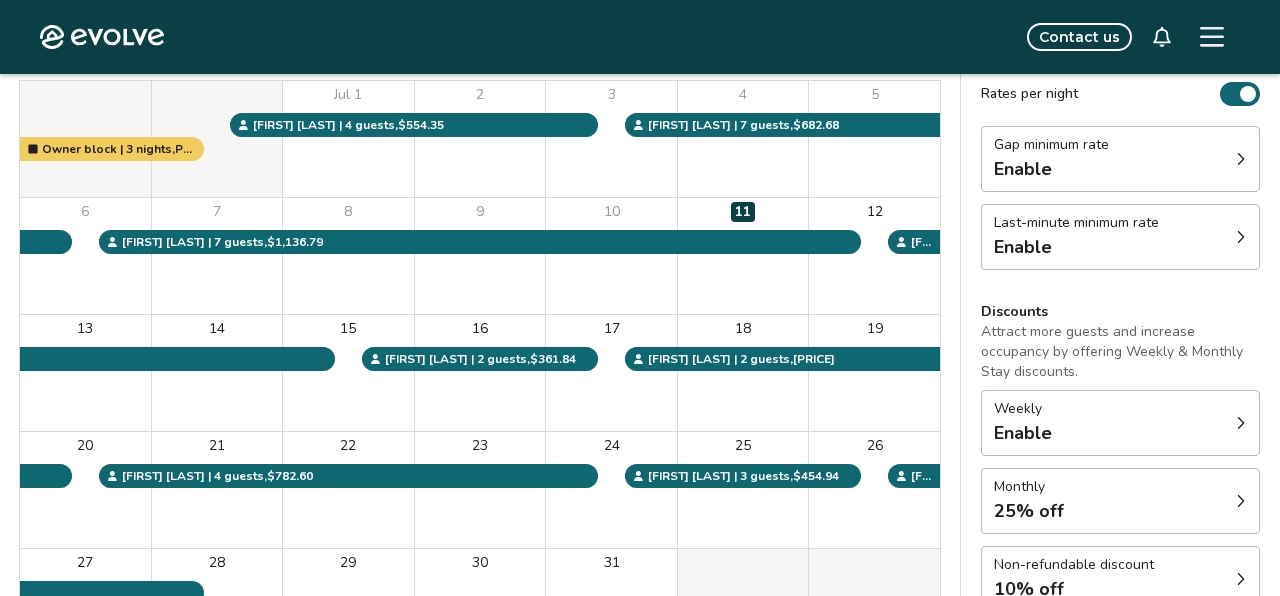 click on "16" at bounding box center [480, 373] 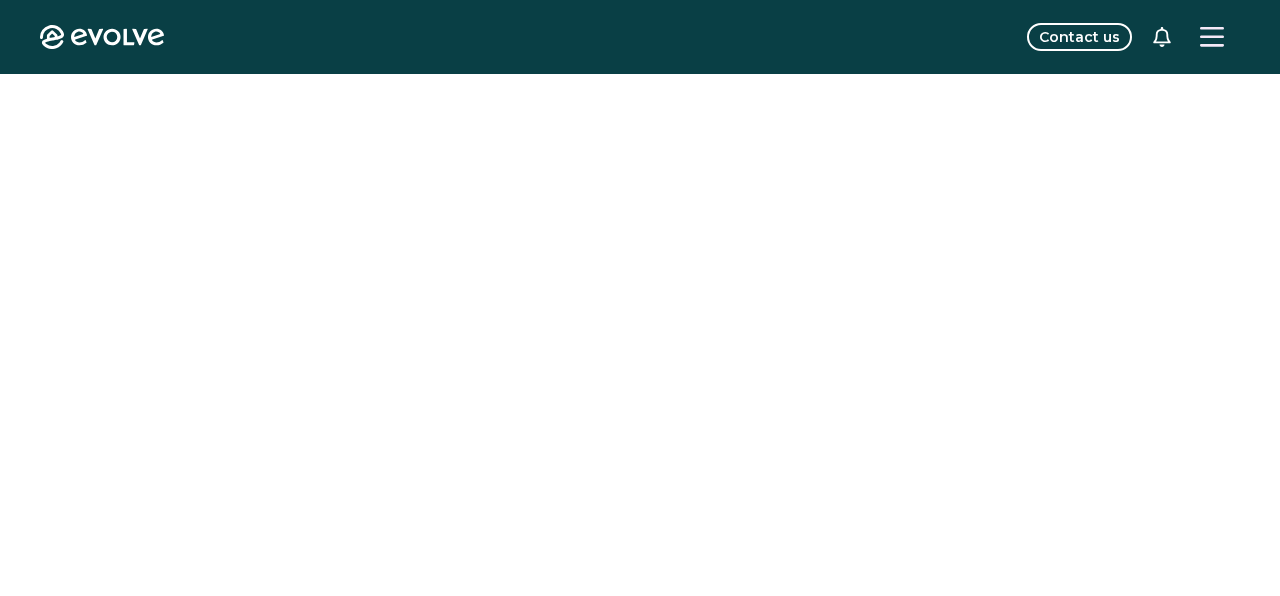 scroll, scrollTop: 0, scrollLeft: 0, axis: both 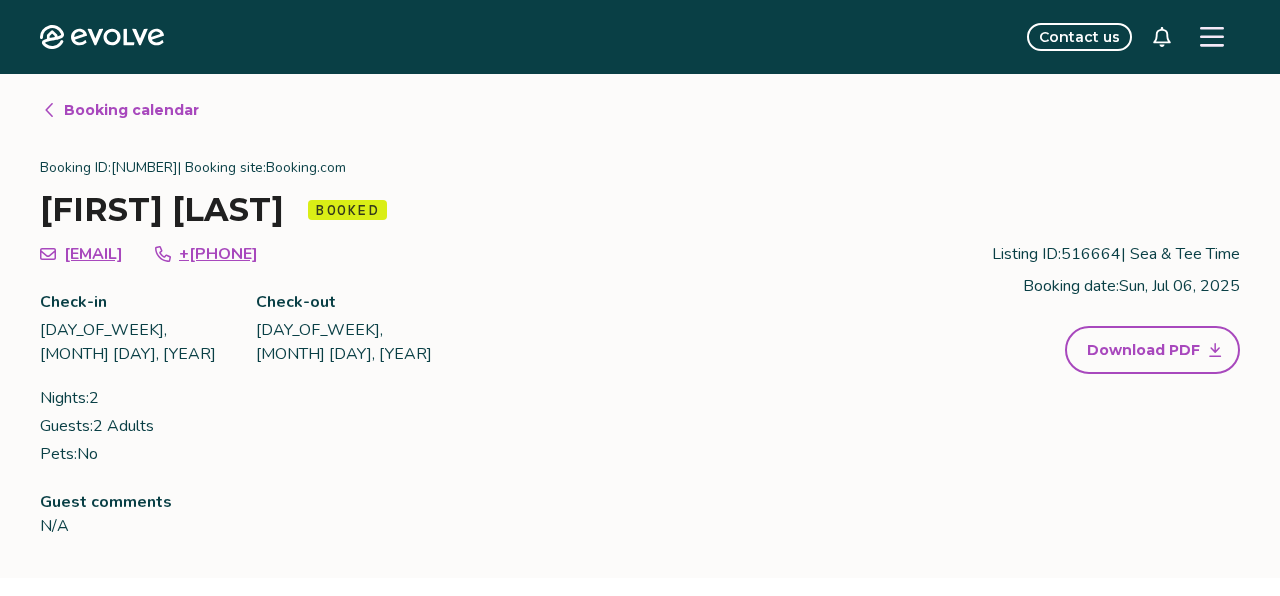 click on "[EMAIL] +[PHONE] Check-in [DAY_OF_WEEK], [MONTH] [DAY], [YEAR] Check-out [DAY_OF_WEEK], [MONTH] [DAY], [YEAR] Nights:  2 Guests:  2 Adults Pets:  No Listing ID:  516664  |   Sea & Tee Time Booking date:  [DAY_OF_WEEK], [MONTH] [DAY], [YEAR] Download PDF" at bounding box center [640, 354] 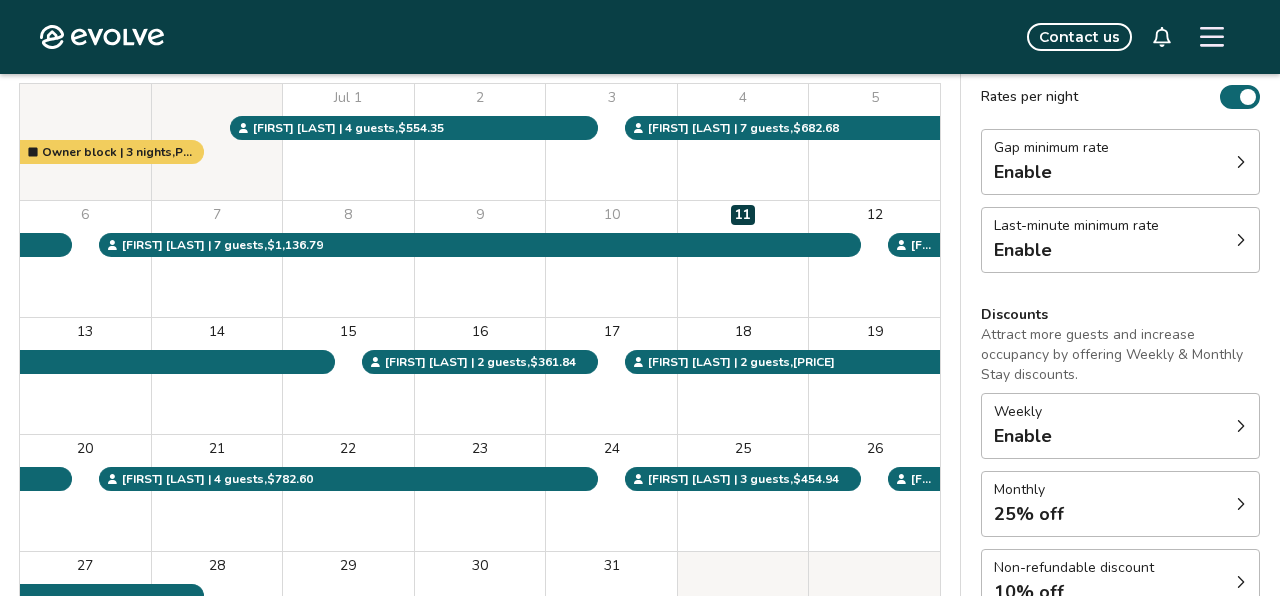 scroll, scrollTop: 222, scrollLeft: 0, axis: vertical 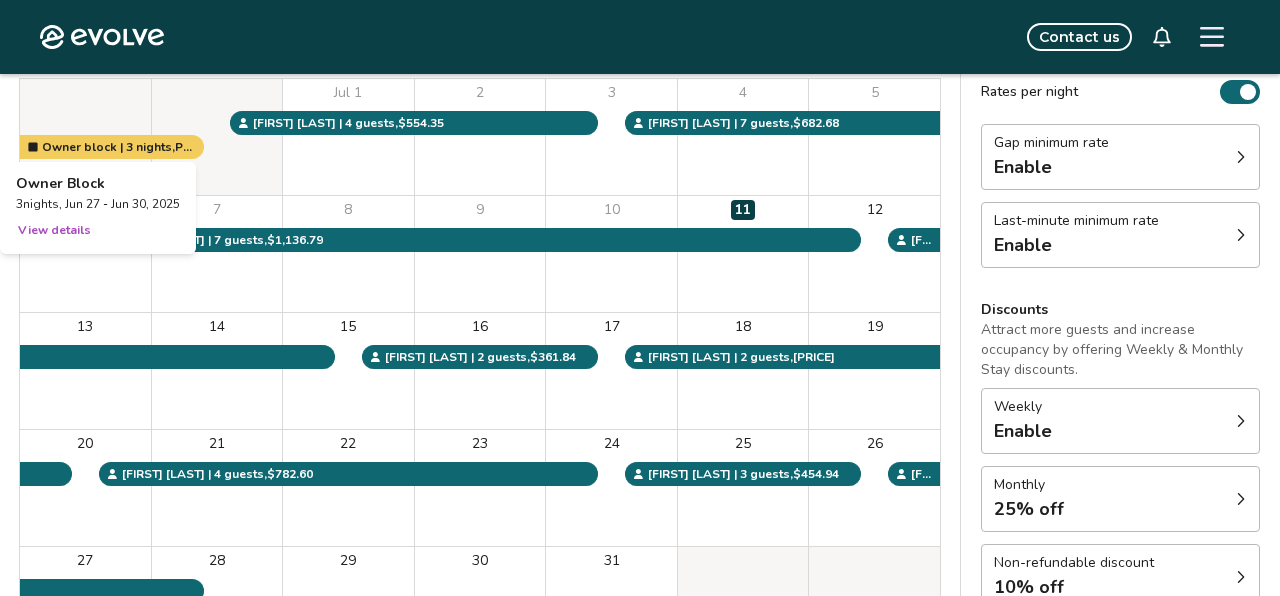 click on "12" at bounding box center [874, 254] 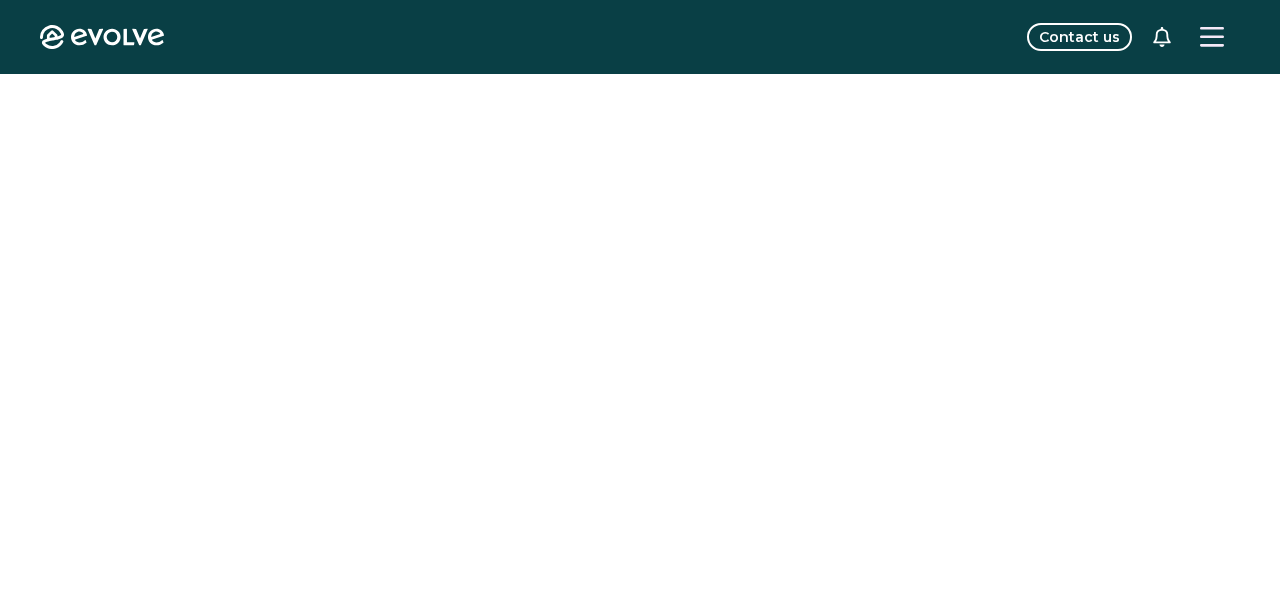 scroll, scrollTop: 0, scrollLeft: 0, axis: both 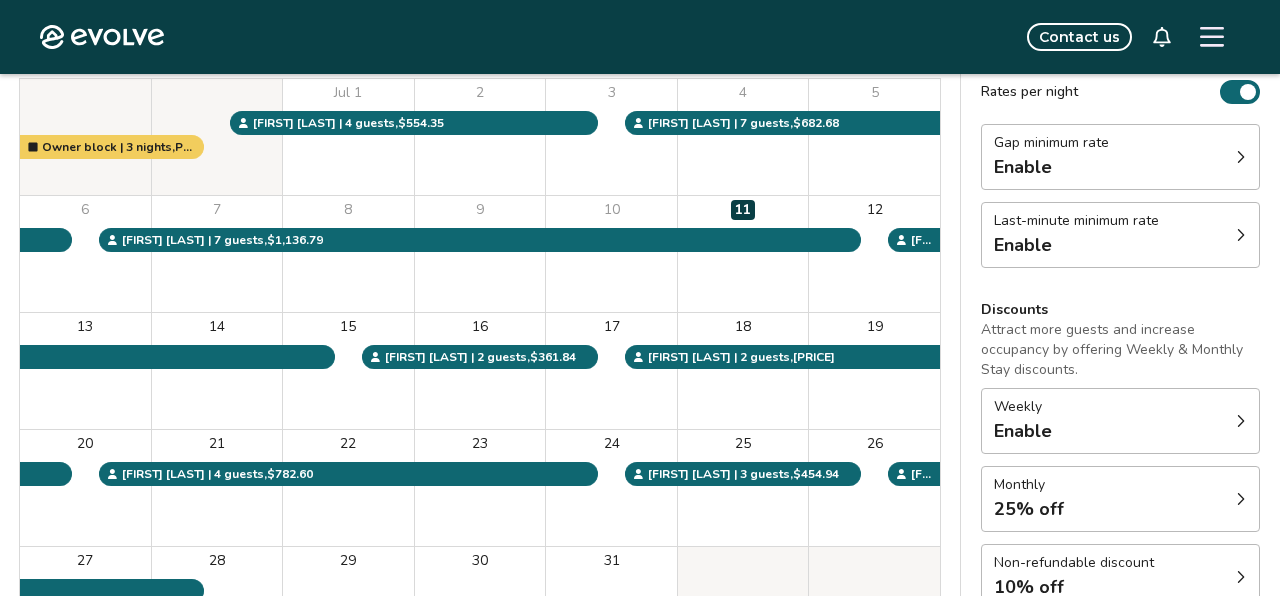 click on "12" at bounding box center [874, 254] 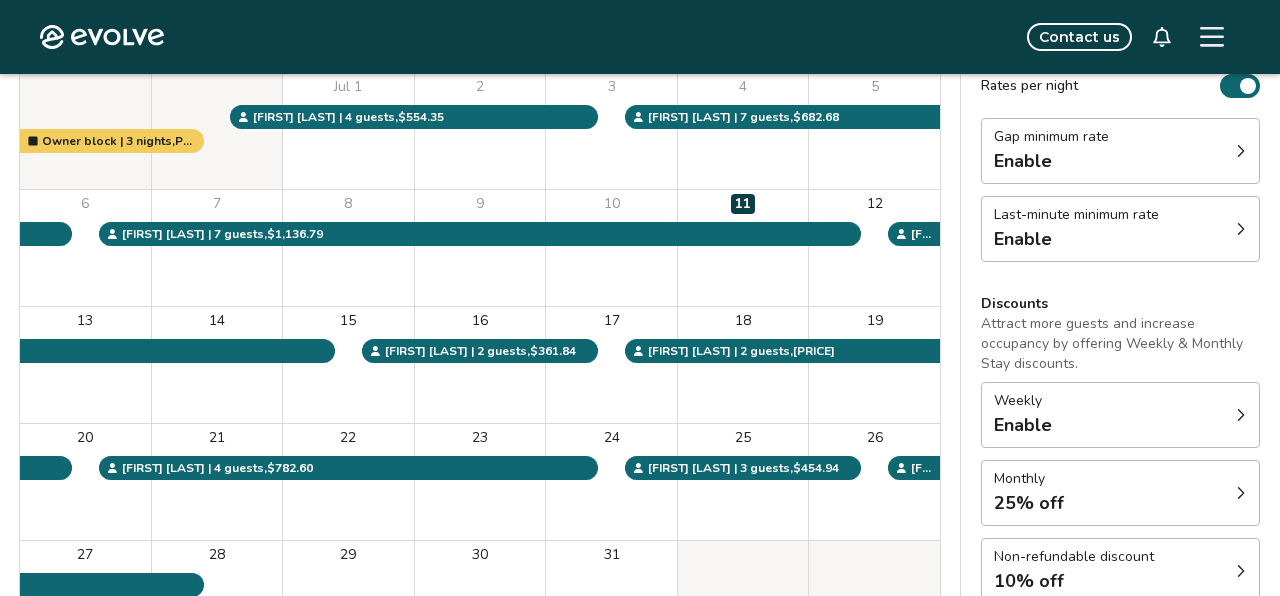 scroll, scrollTop: 231, scrollLeft: 0, axis: vertical 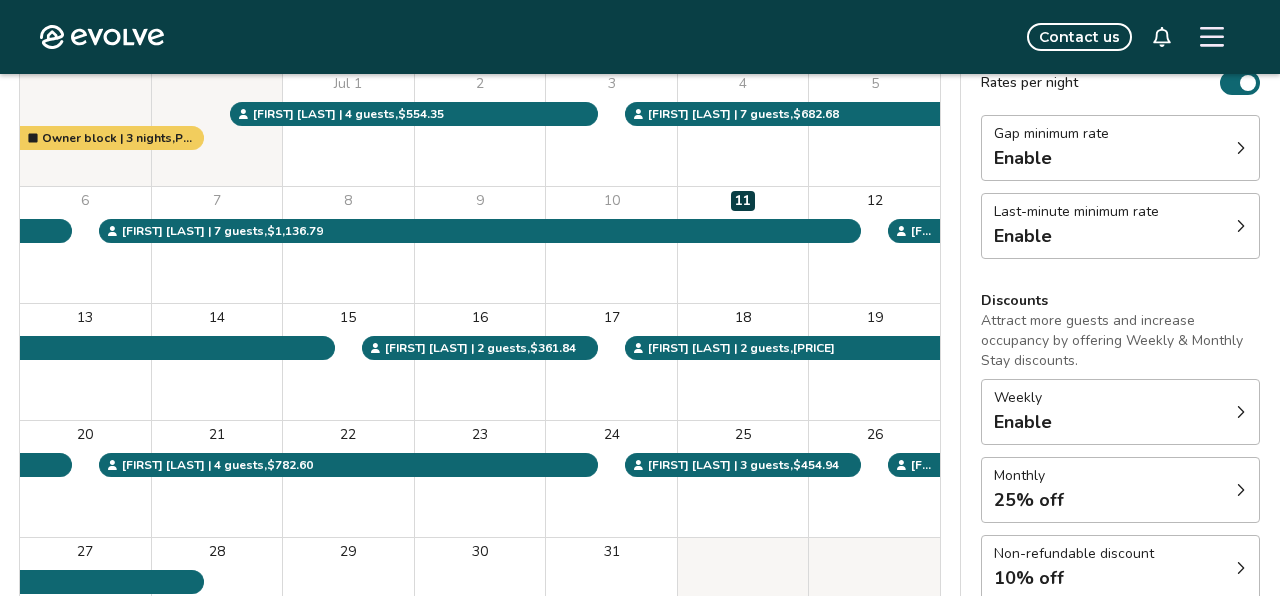 click on "14" at bounding box center [217, 362] 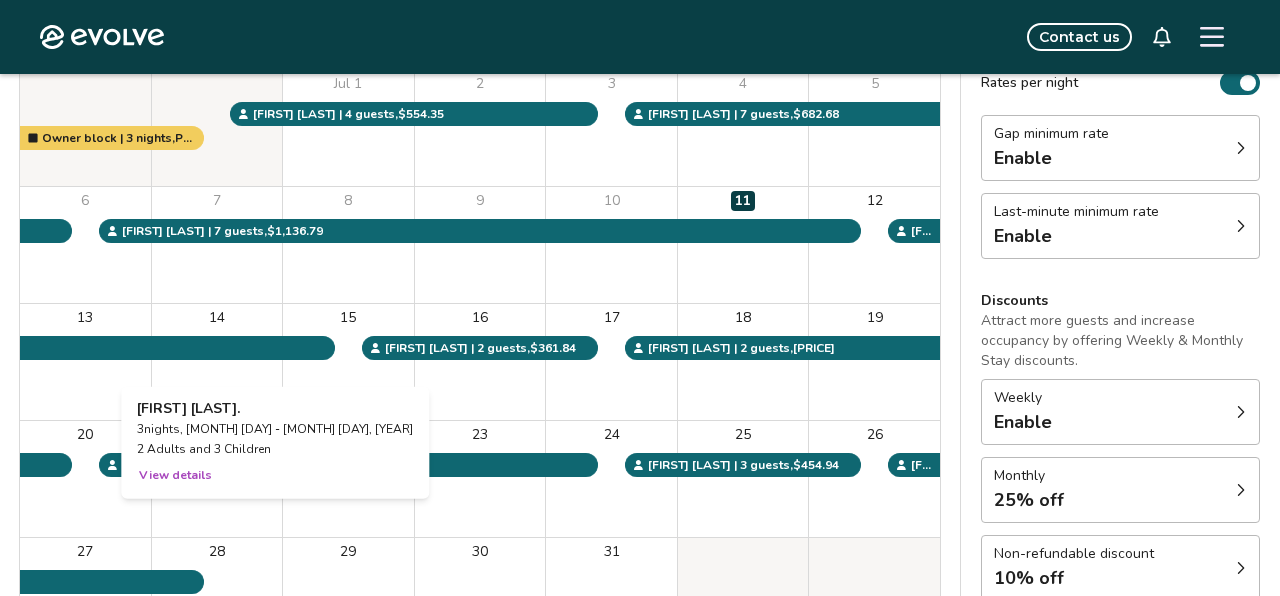 scroll, scrollTop: 0, scrollLeft: 0, axis: both 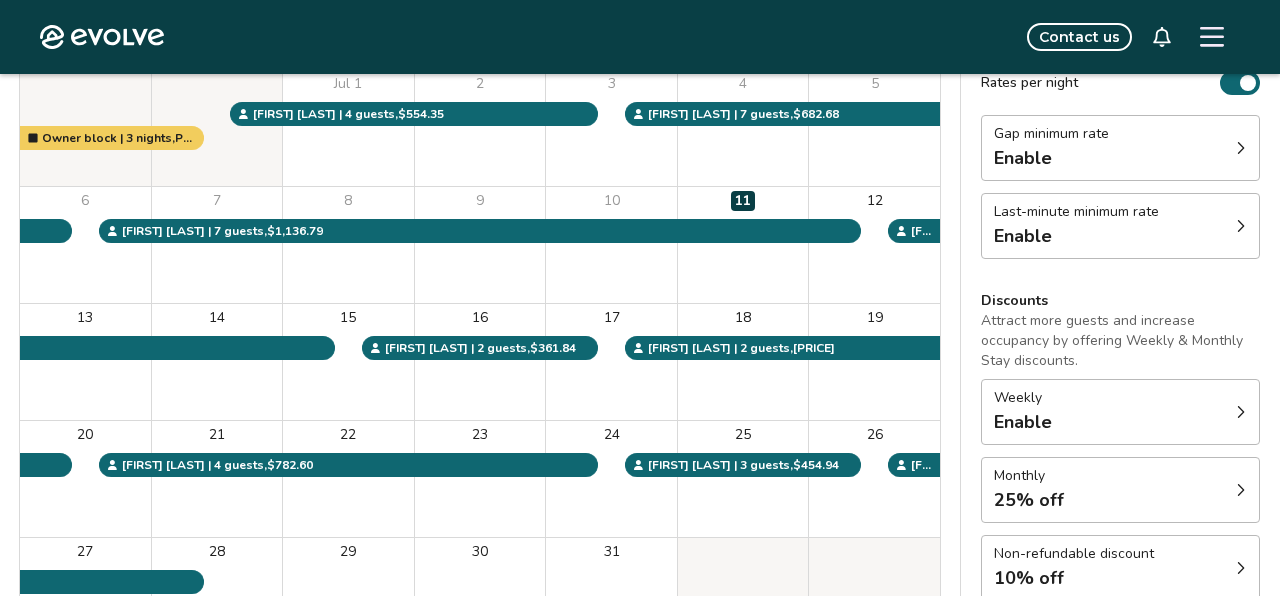 click on "16" at bounding box center [480, 362] 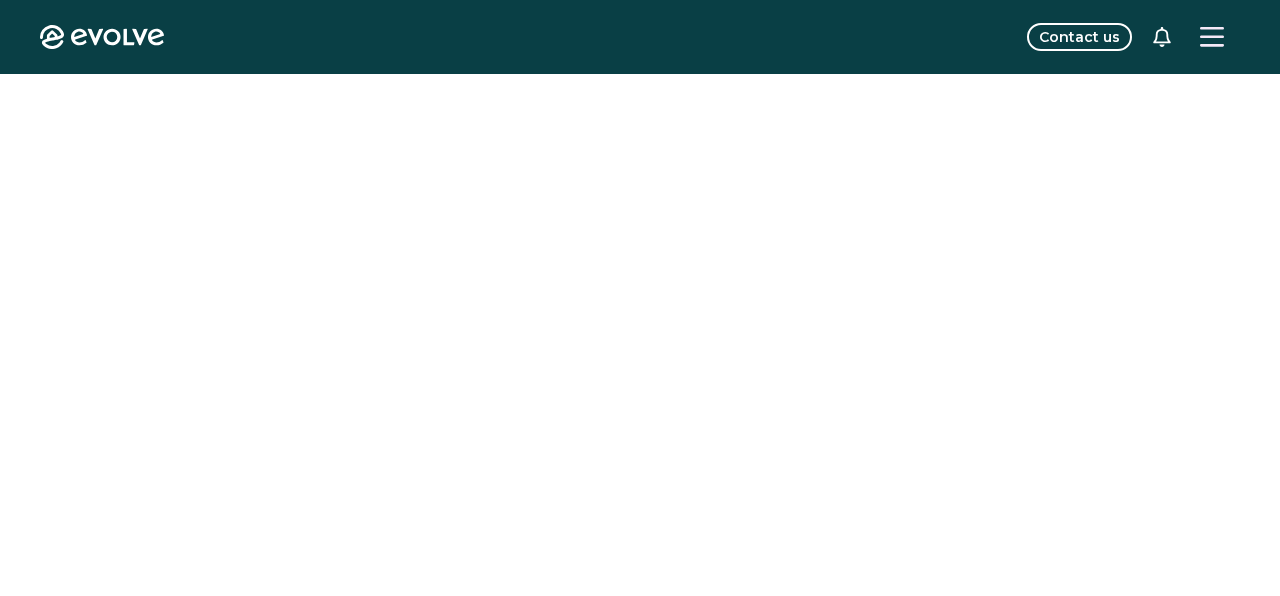 scroll, scrollTop: 0, scrollLeft: 0, axis: both 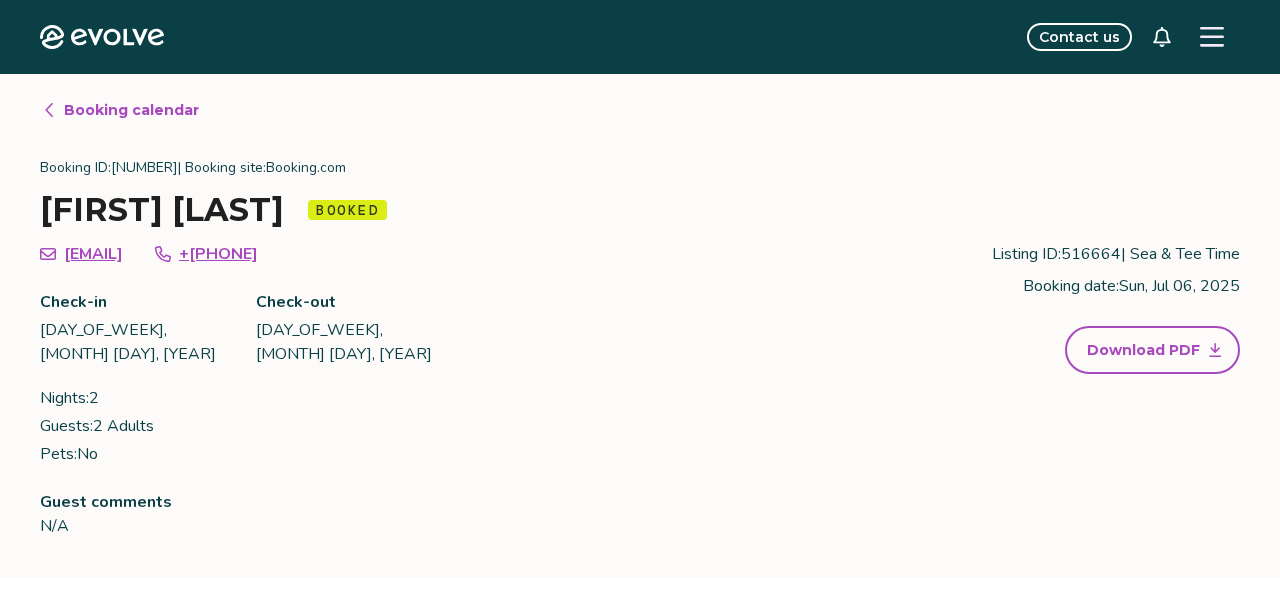 click on "Booking calendar" at bounding box center (131, 110) 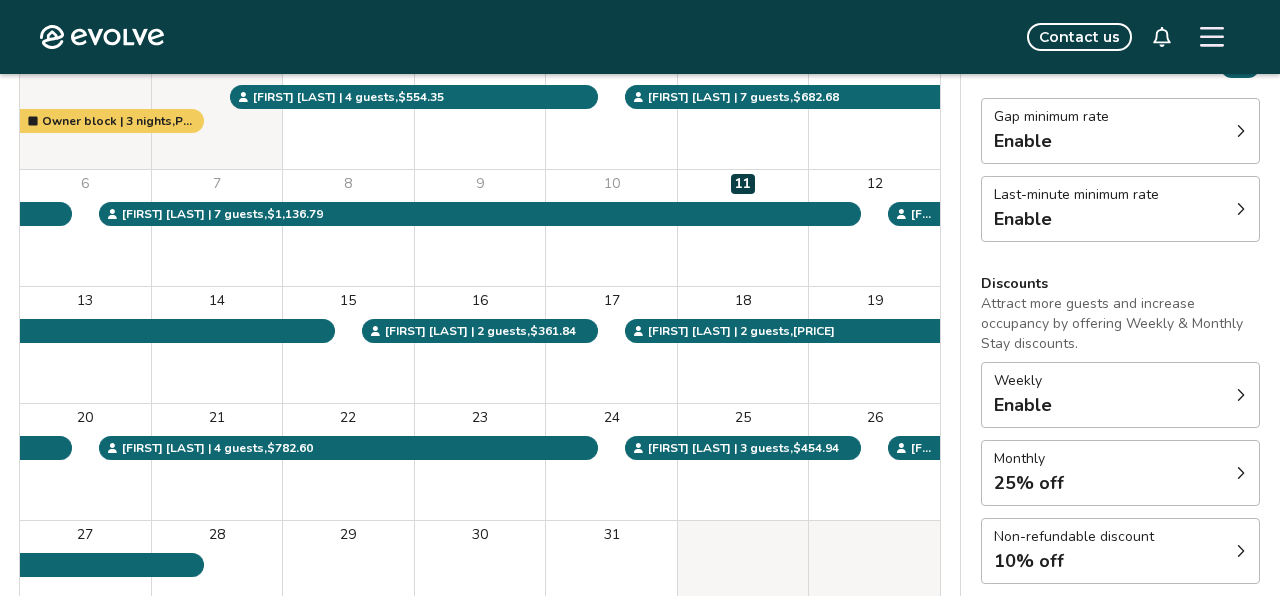 scroll, scrollTop: 438, scrollLeft: 0, axis: vertical 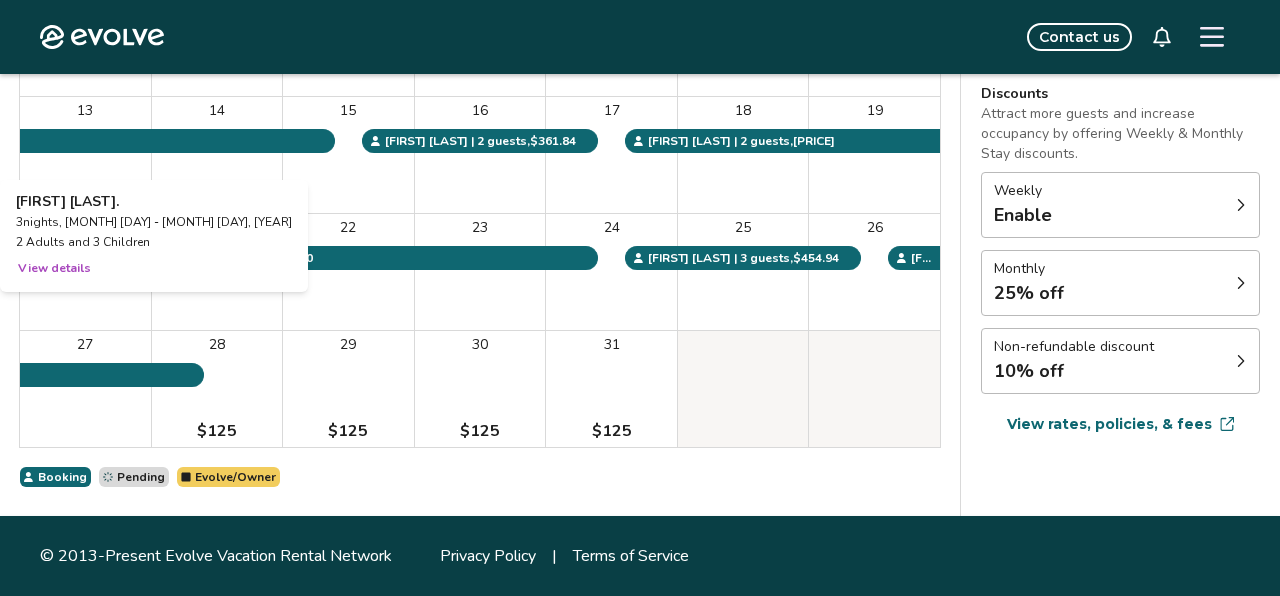 click on "Booking Pending Evolve/Owner" at bounding box center [480, 477] 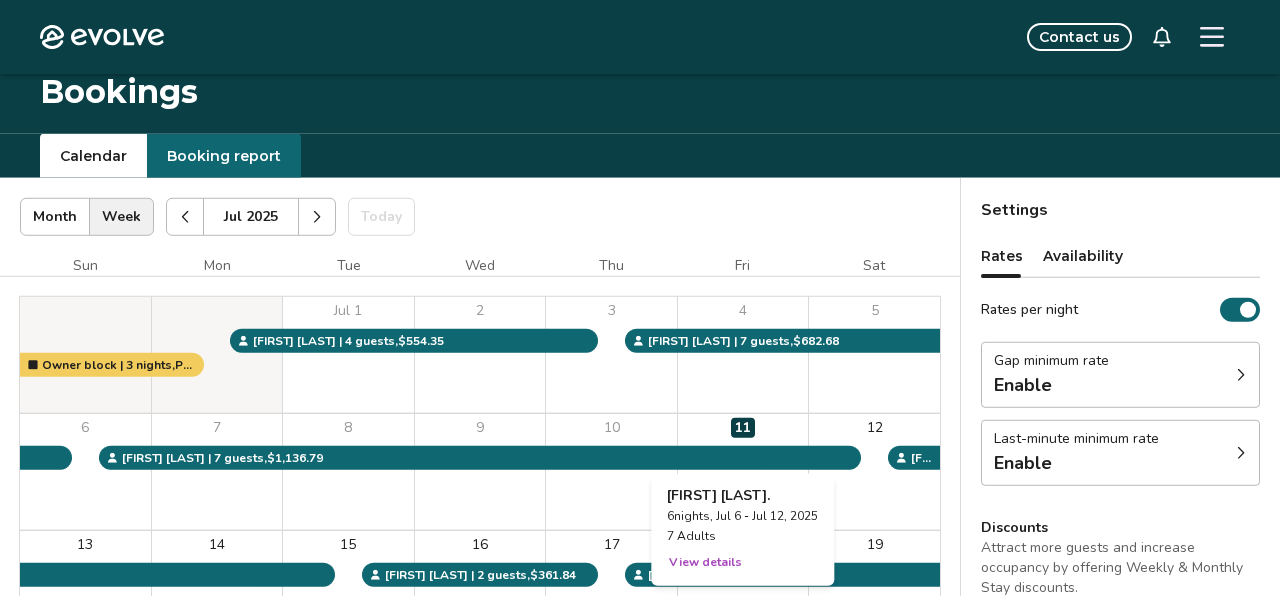 scroll, scrollTop: 0, scrollLeft: 0, axis: both 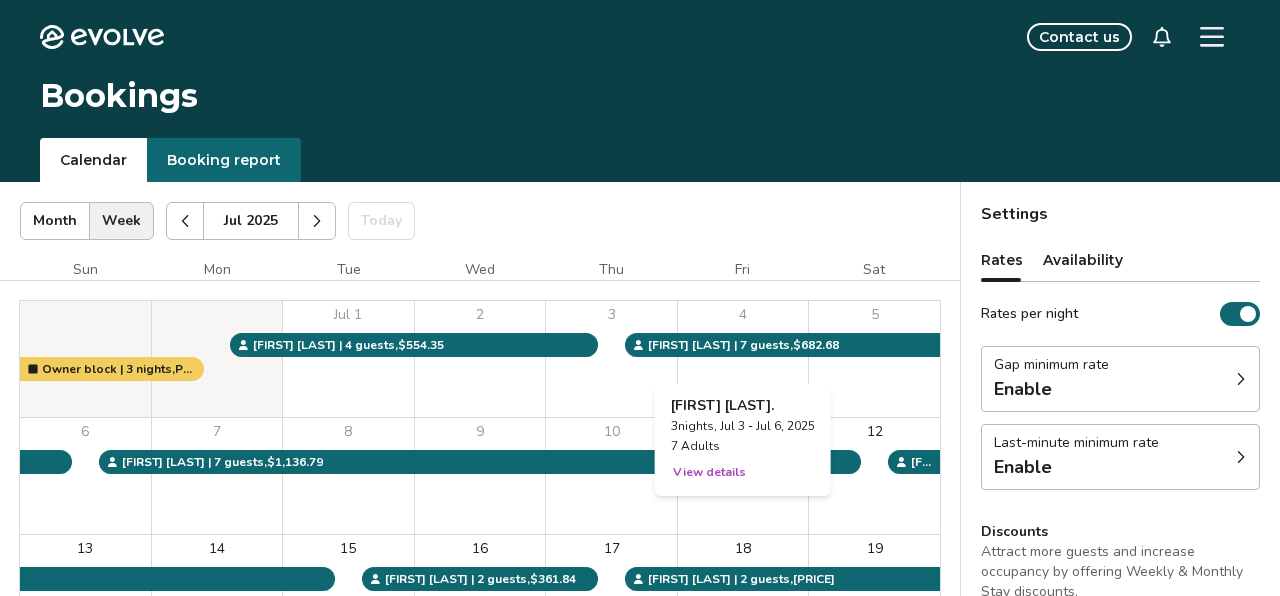 click on "Booking report" at bounding box center [224, 160] 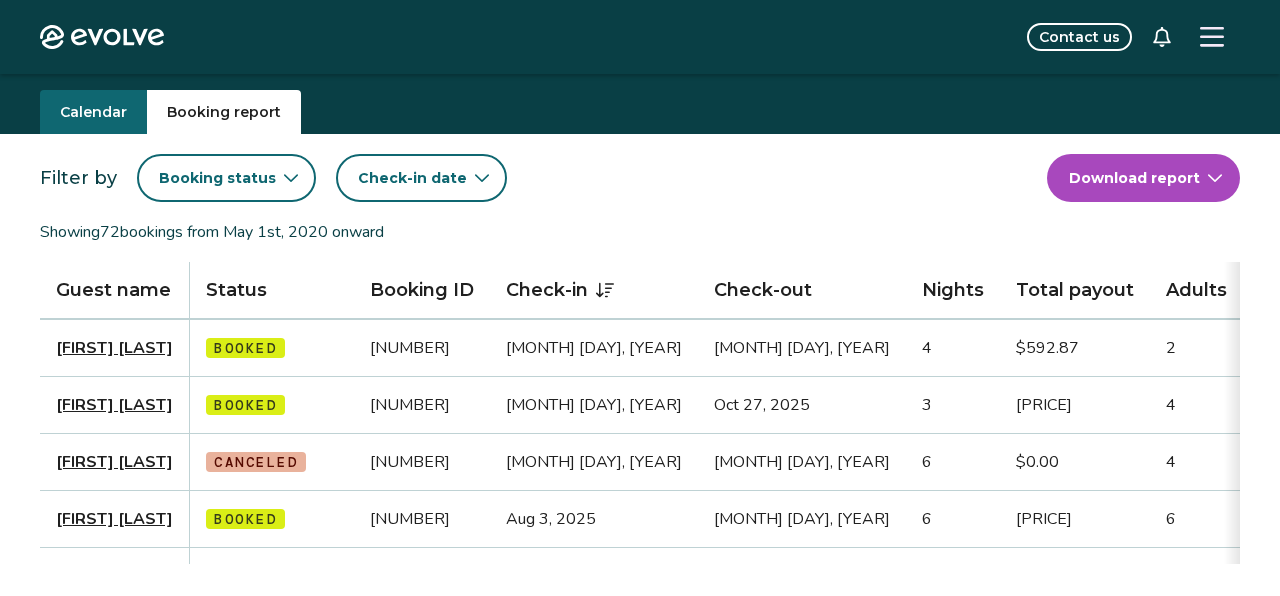 scroll, scrollTop: 47, scrollLeft: 0, axis: vertical 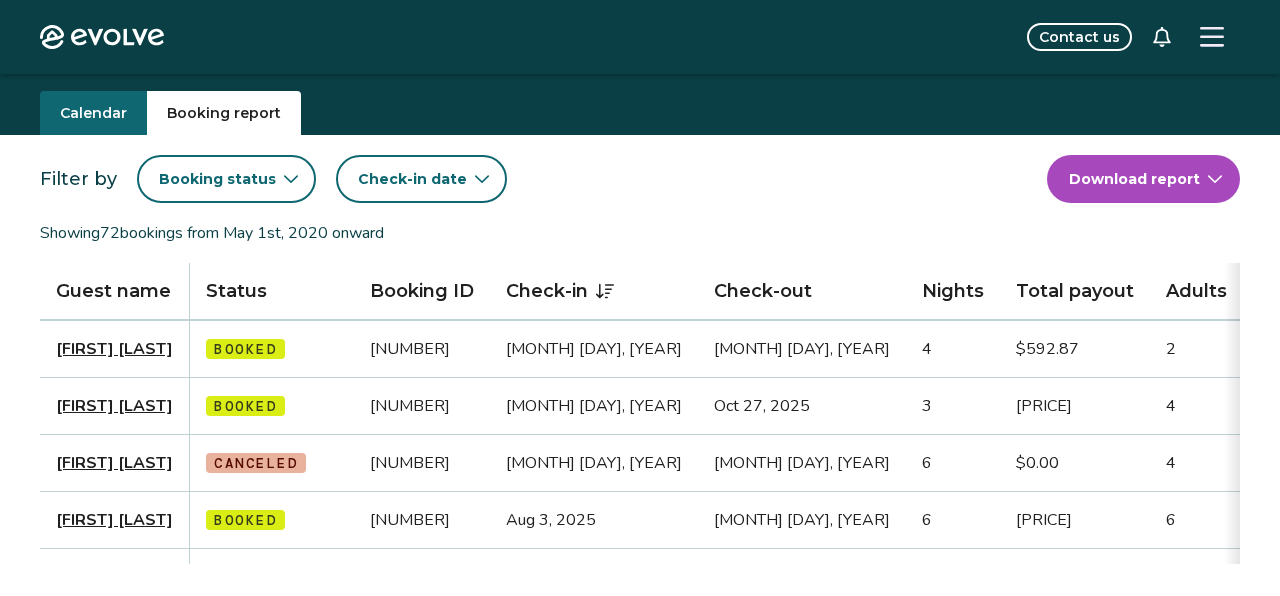 click on "Booking status" at bounding box center (226, 179) 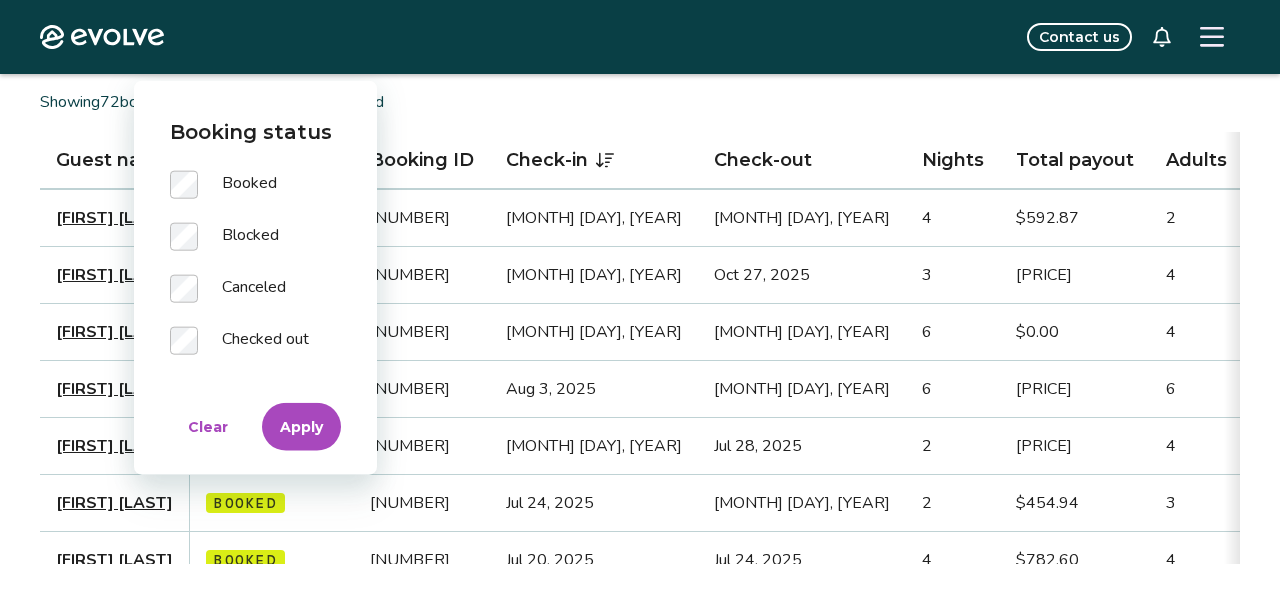 scroll, scrollTop: 180, scrollLeft: 0, axis: vertical 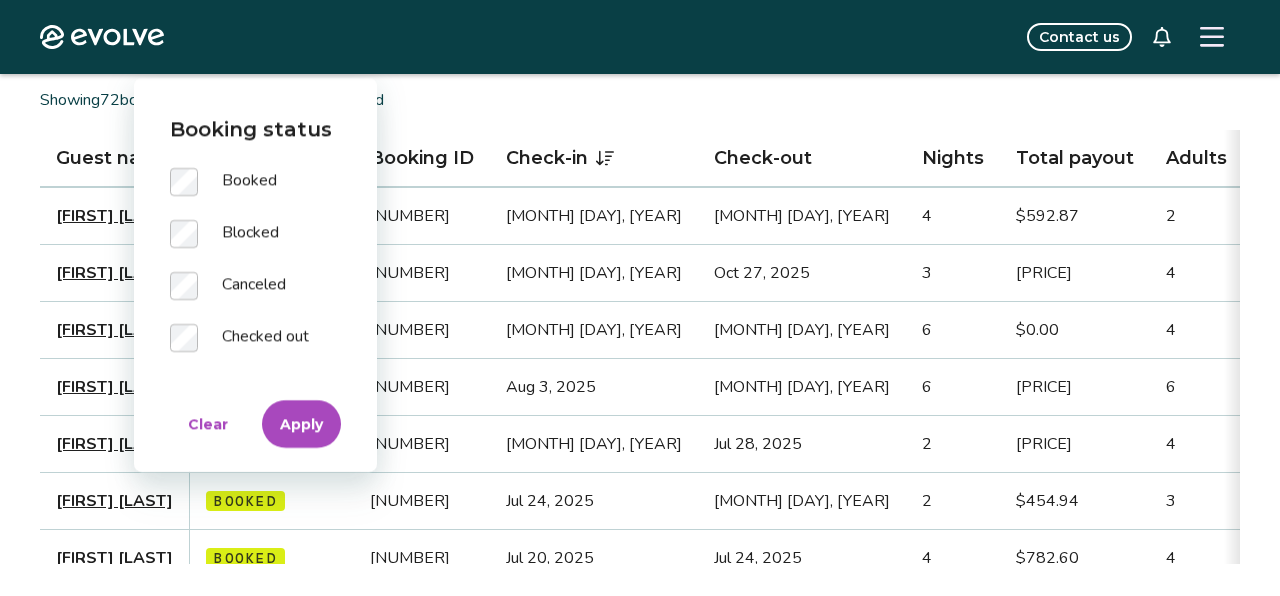 click on "Apply" at bounding box center (301, 424) 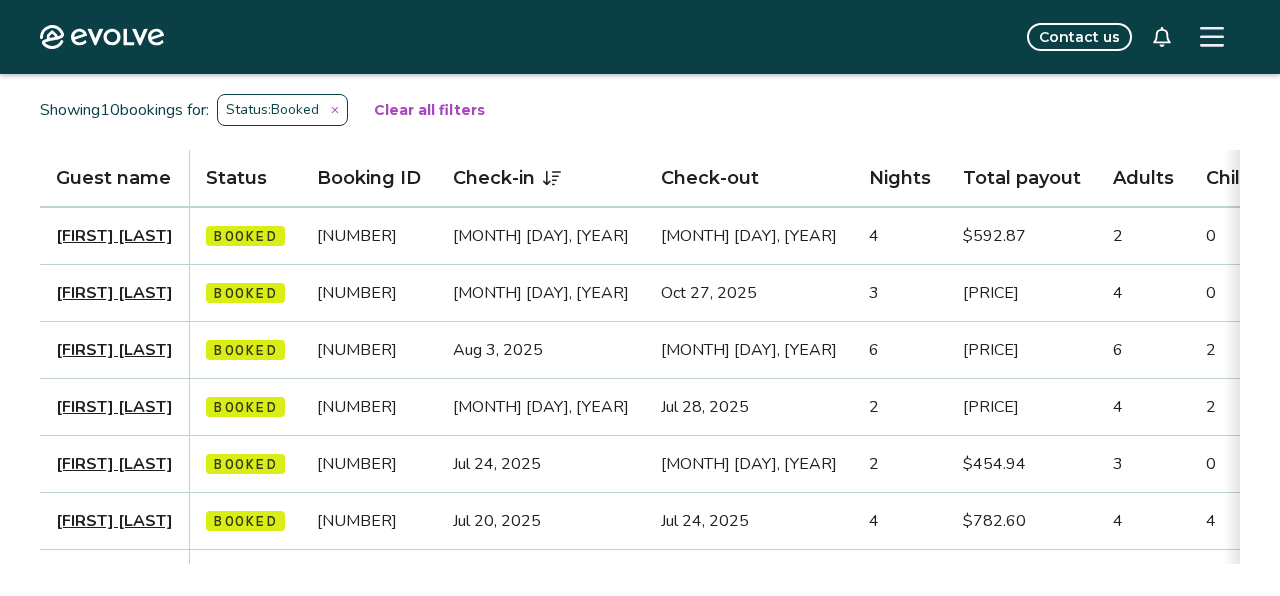 click on "Check-in" at bounding box center (541, 178) 